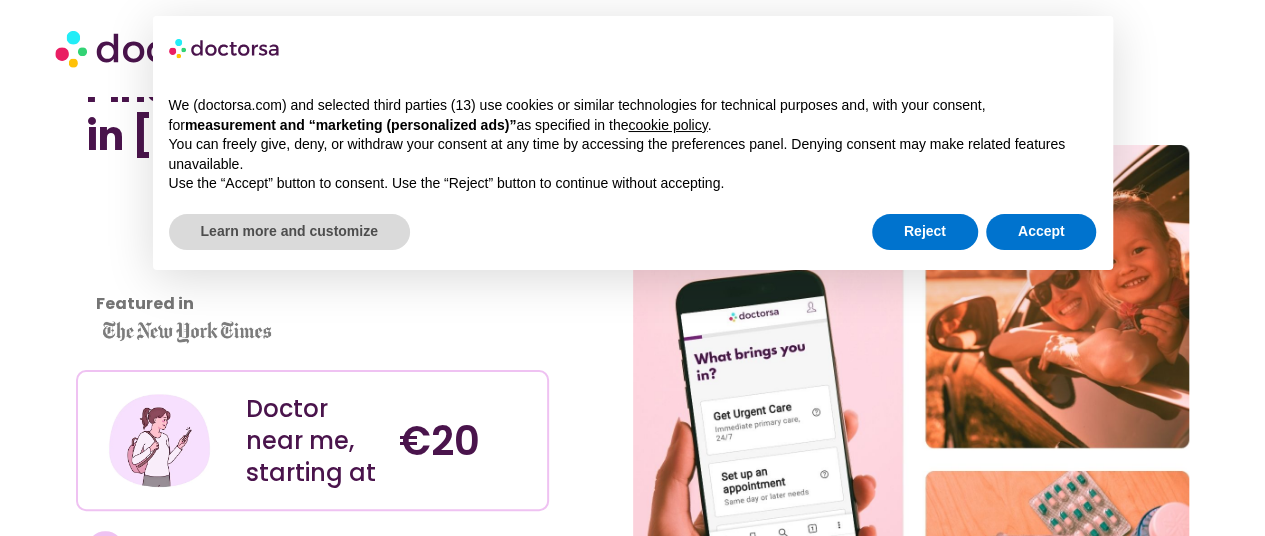 scroll, scrollTop: 86, scrollLeft: 0, axis: vertical 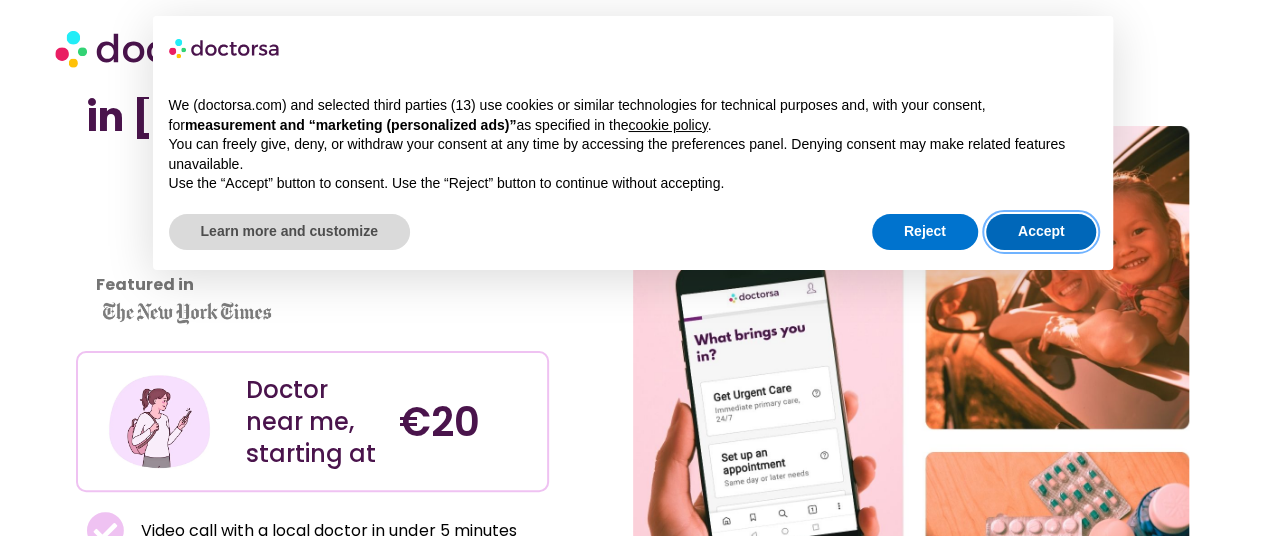 click on "Accept" at bounding box center [1041, 232] 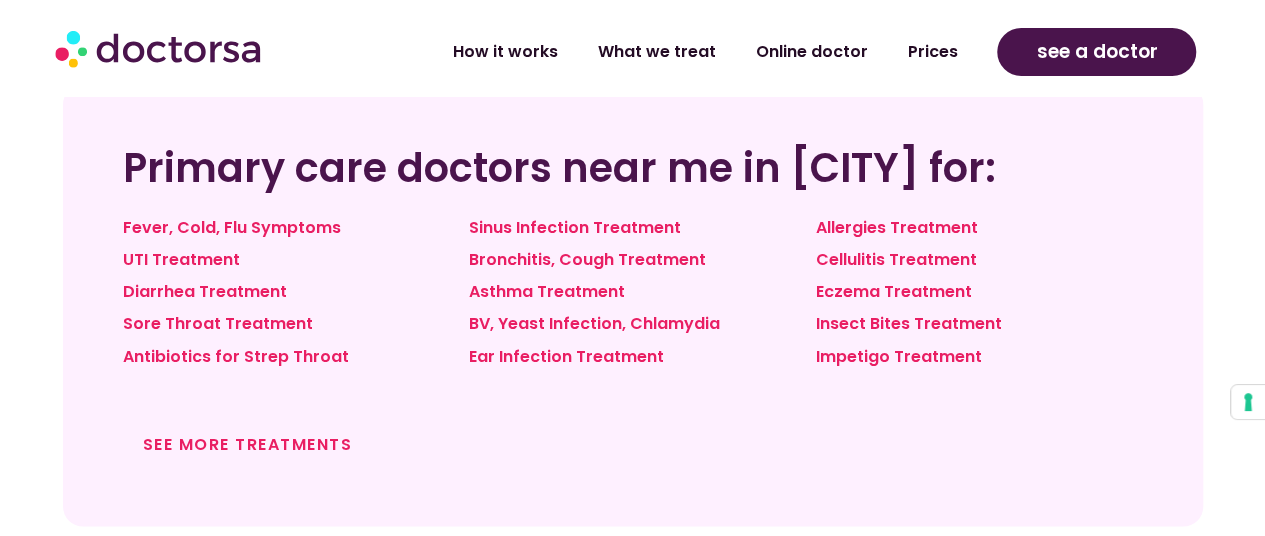scroll, scrollTop: 1566, scrollLeft: 0, axis: vertical 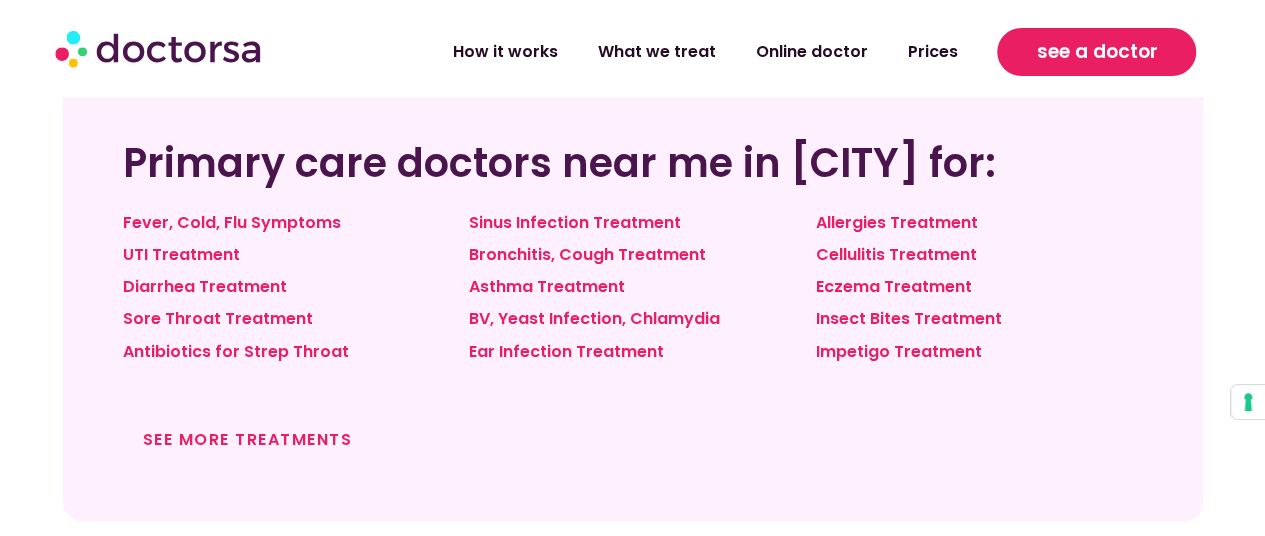 click on "see a doctor" at bounding box center [1096, 52] 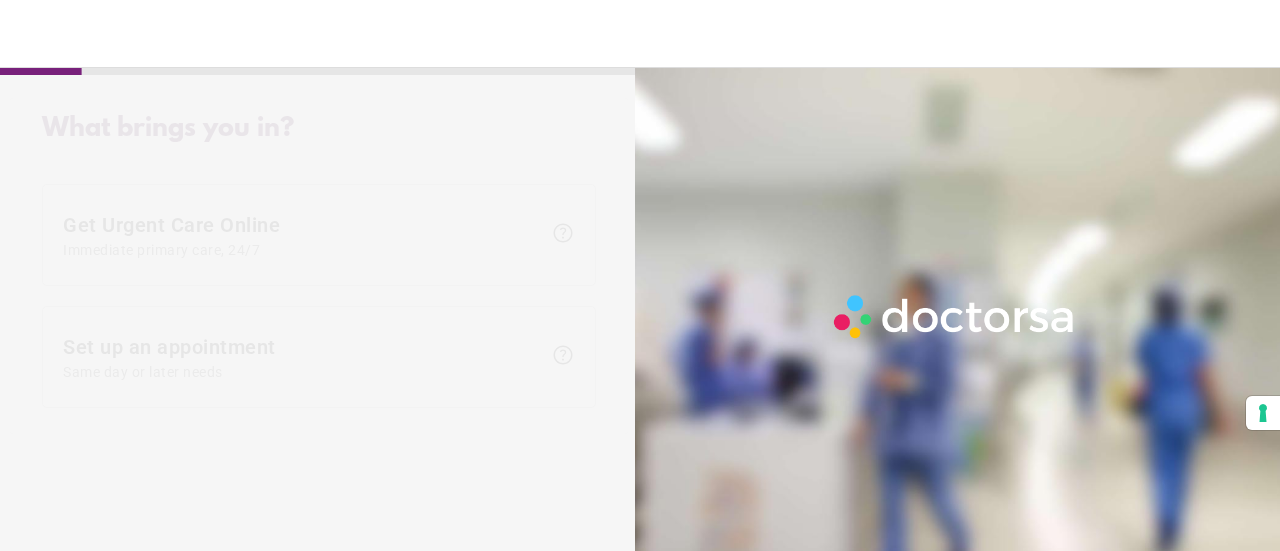 scroll, scrollTop: 0, scrollLeft: 0, axis: both 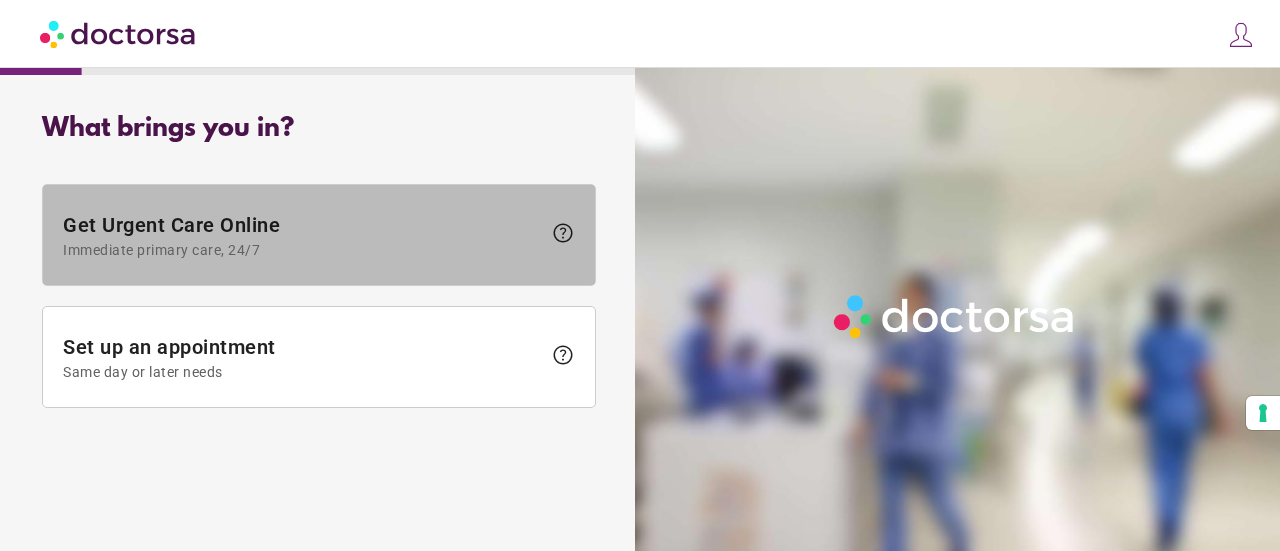 click on "Get Urgent Care Online
Immediate primary care, 24/7" at bounding box center [302, 235] 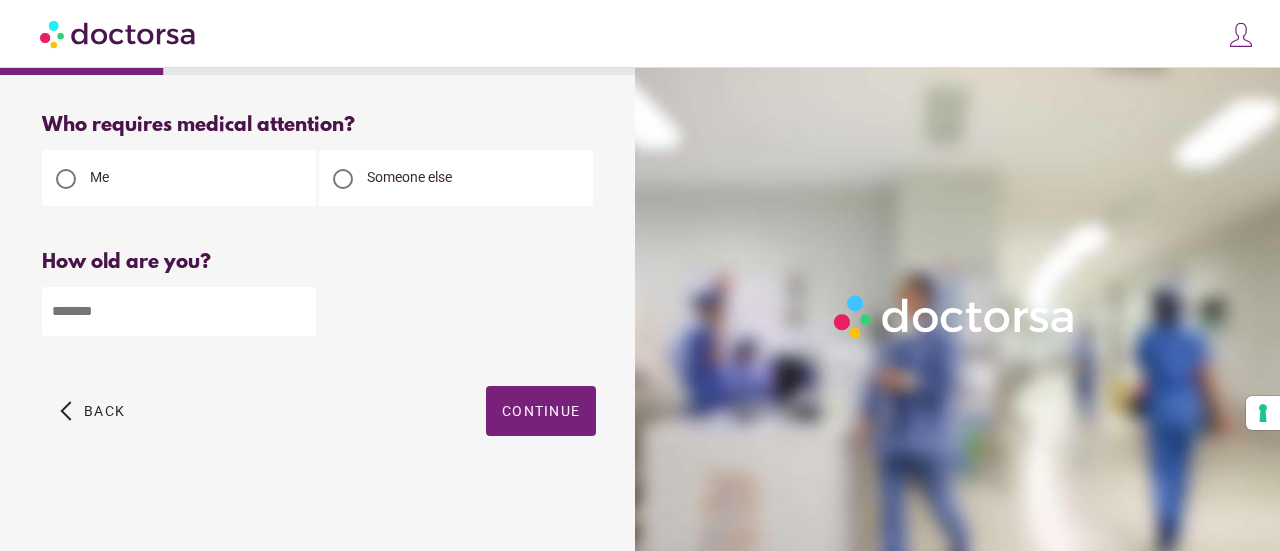 click at bounding box center [179, 311] 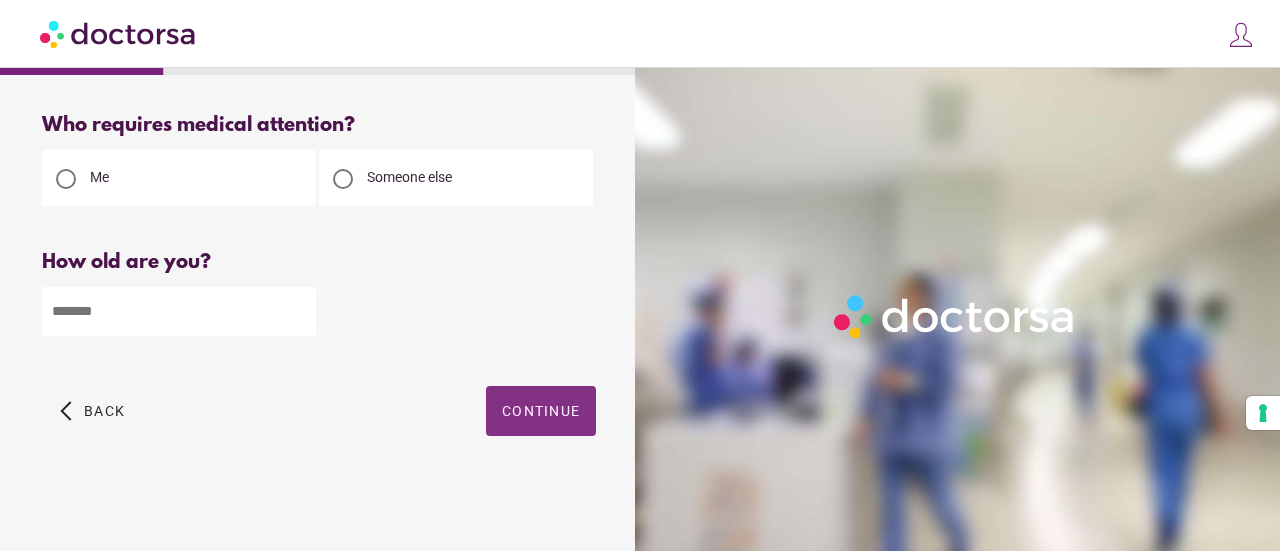 type on "**" 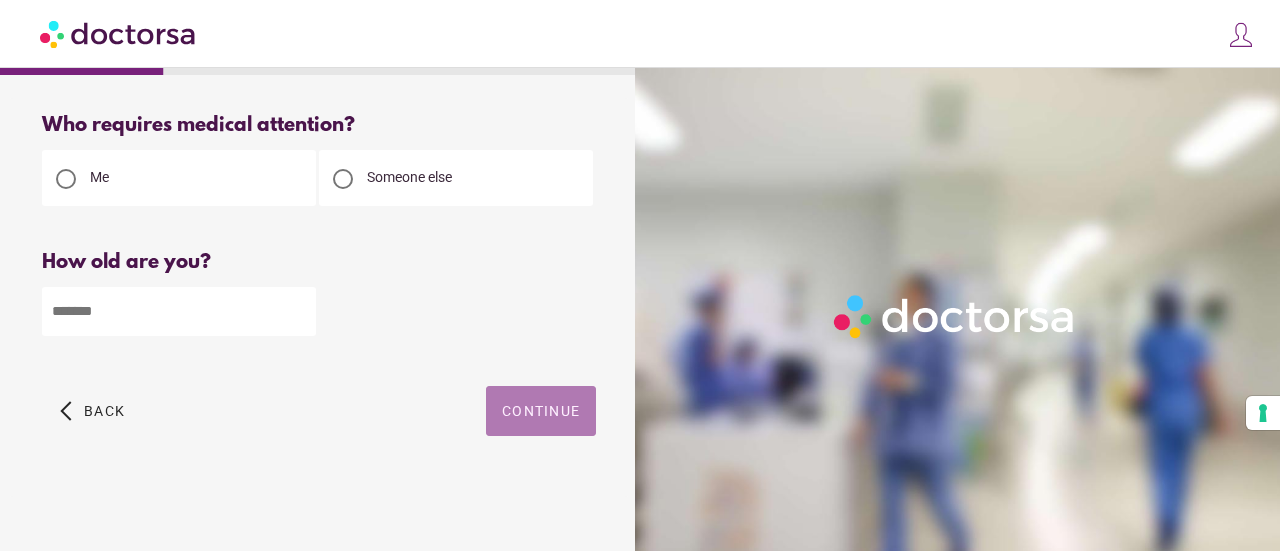 click at bounding box center (541, 411) 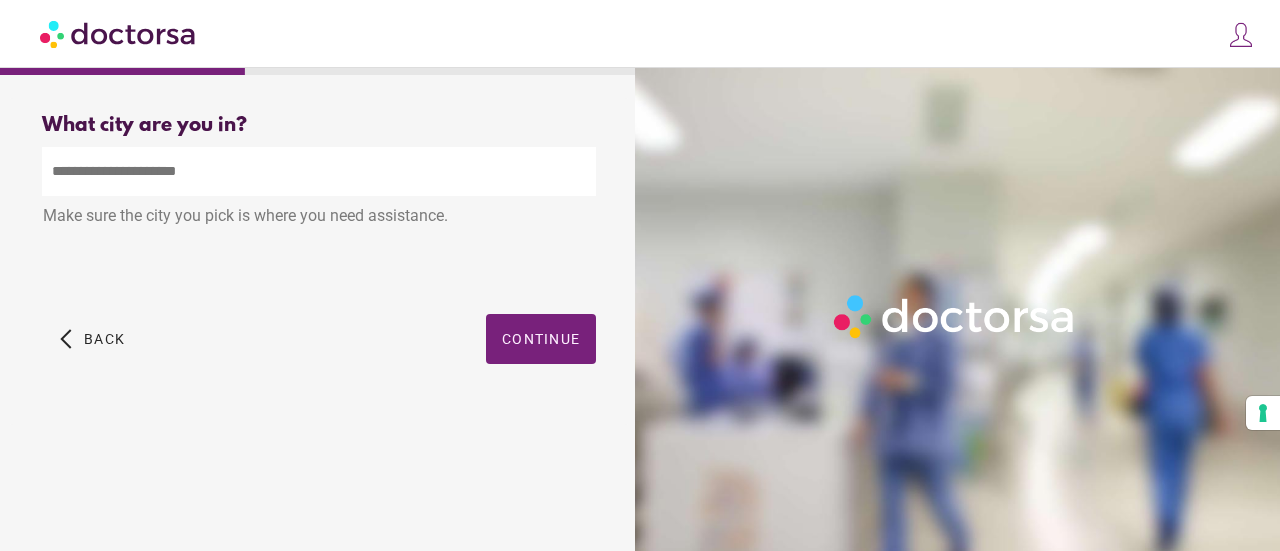 click at bounding box center (319, 171) 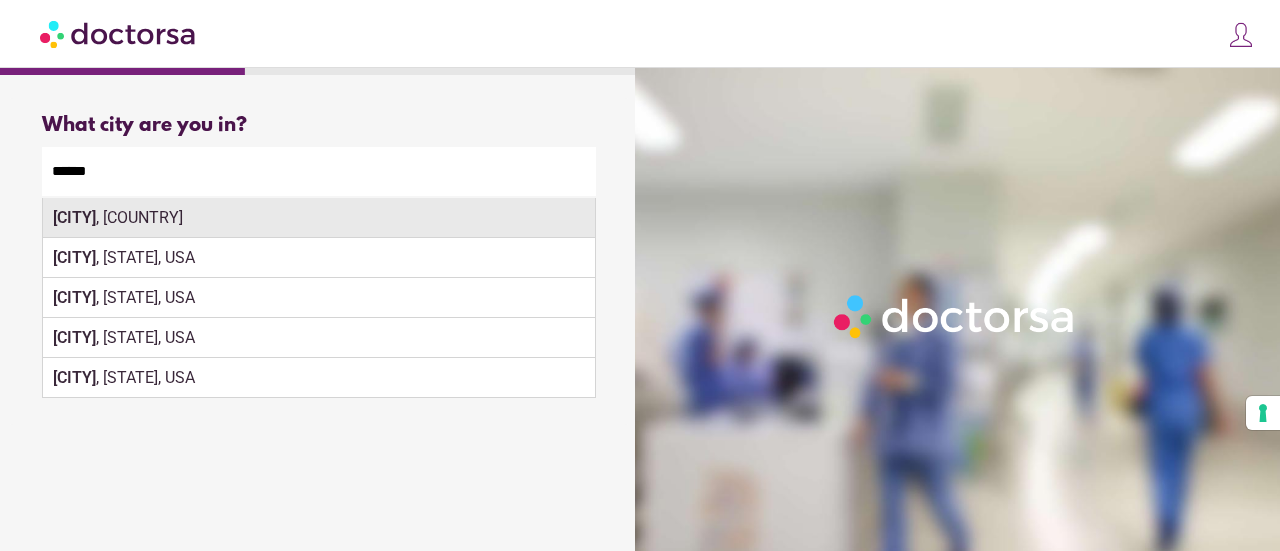 click on "[CITY] , [COUNTRY]" at bounding box center [319, 218] 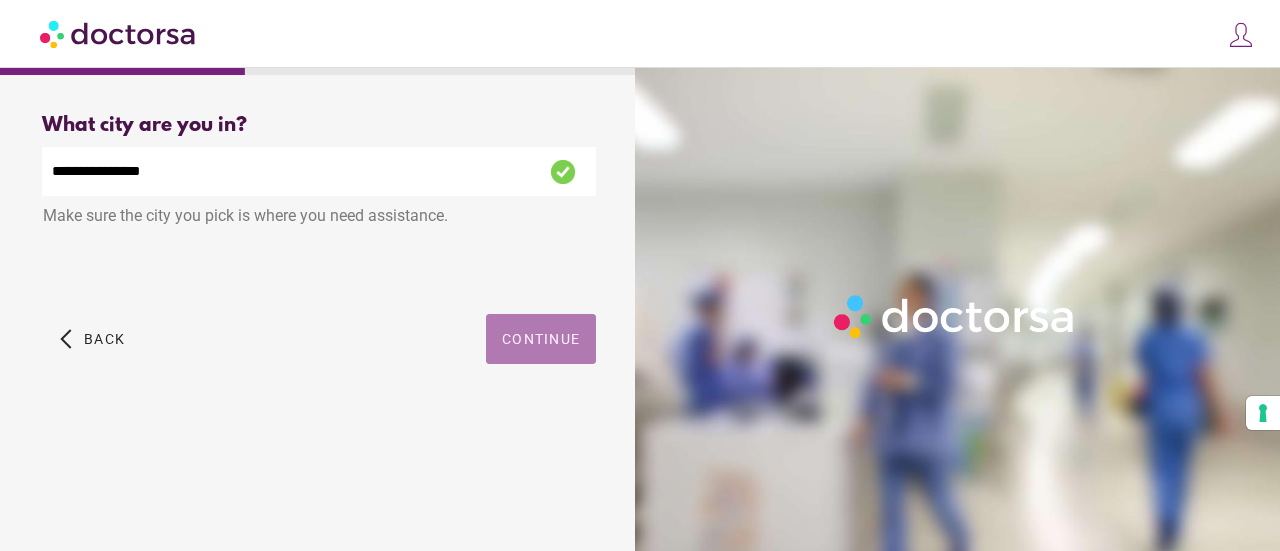 click on "Continue" at bounding box center (541, 339) 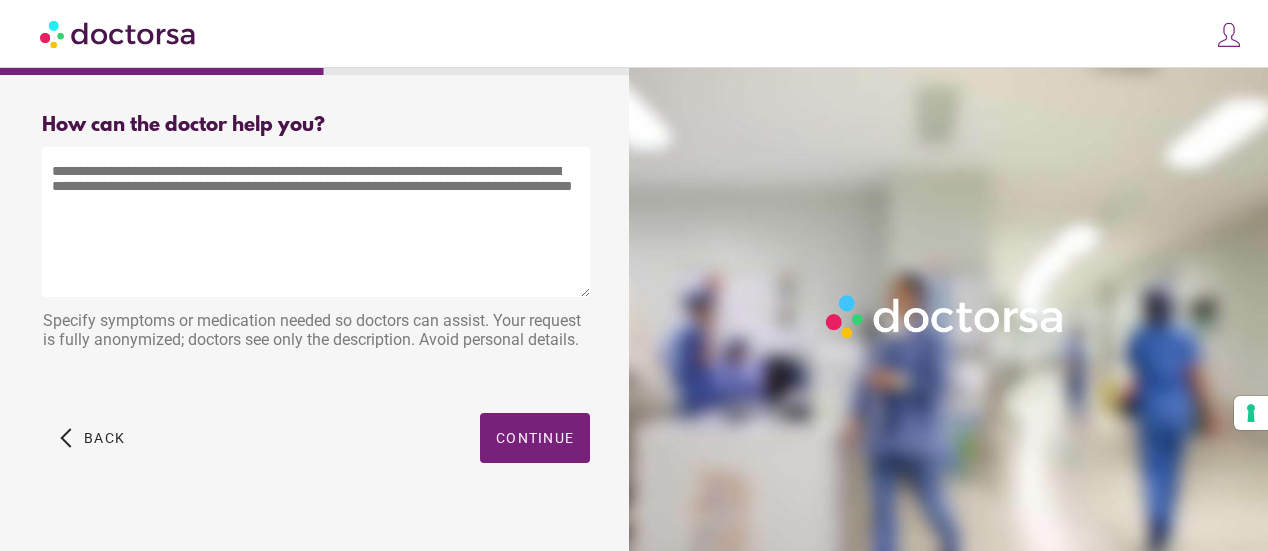 click at bounding box center [316, 222] 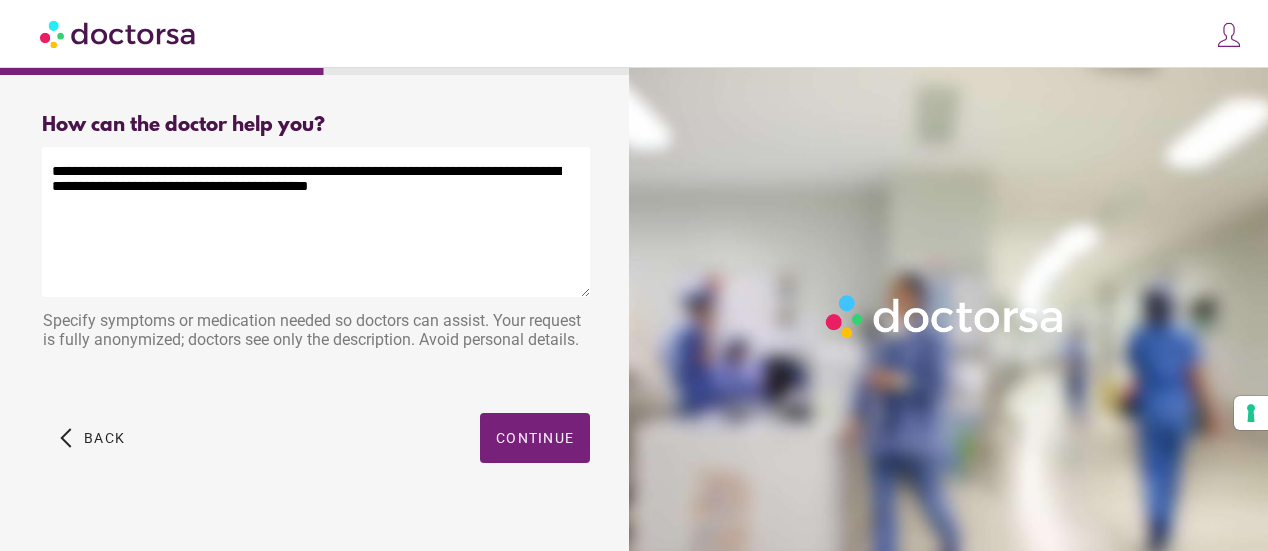 click on "**********" at bounding box center (316, 222) 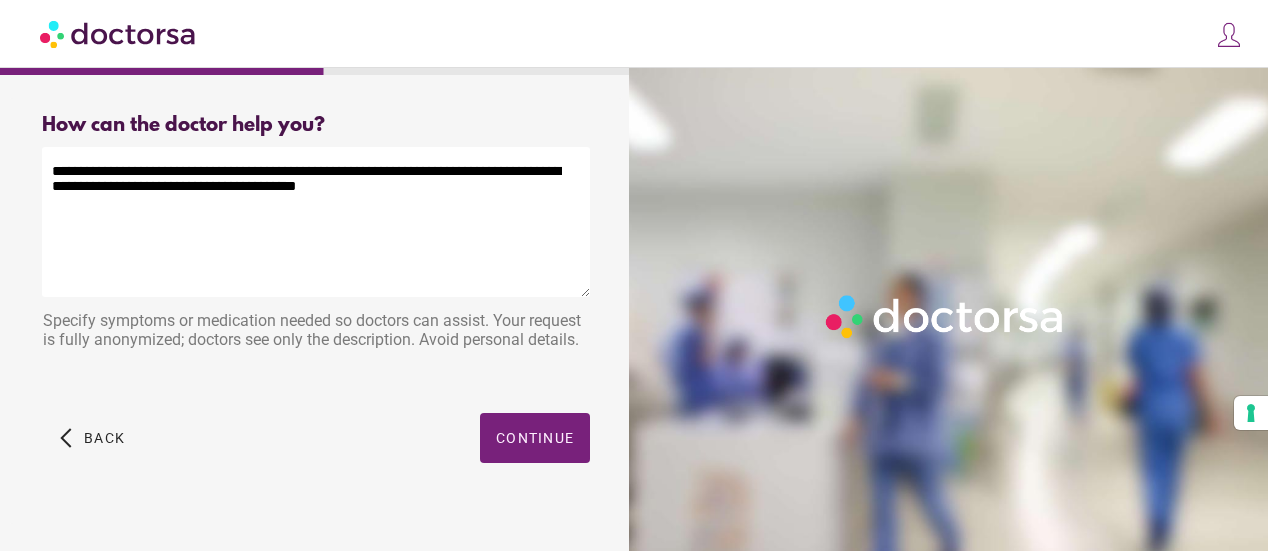 click on "**********" at bounding box center [316, 222] 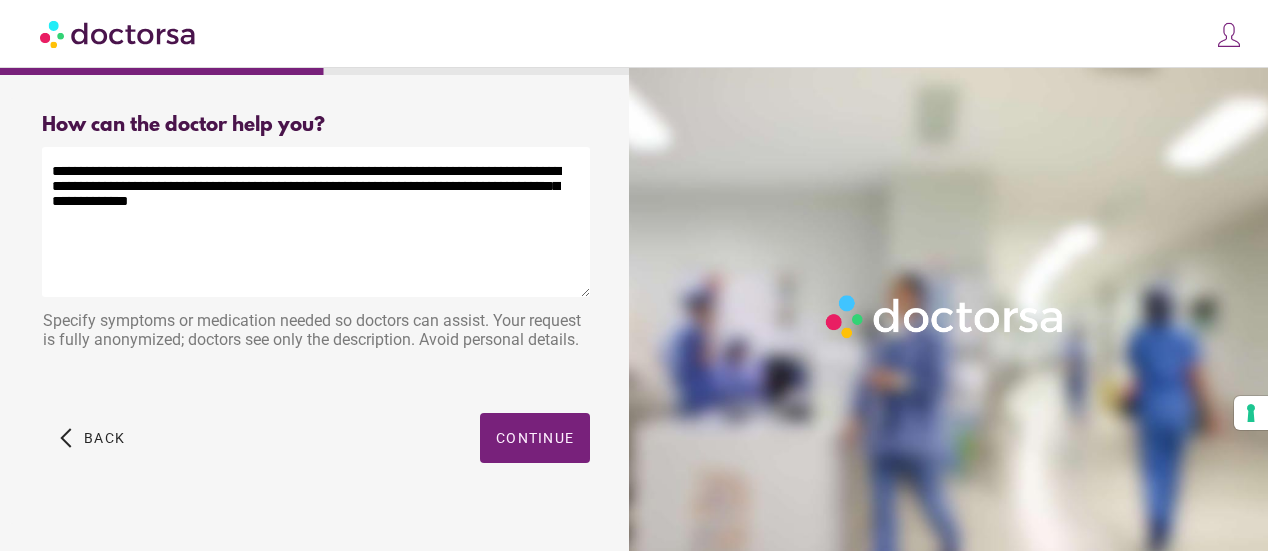 click on "**********" at bounding box center [316, 222] 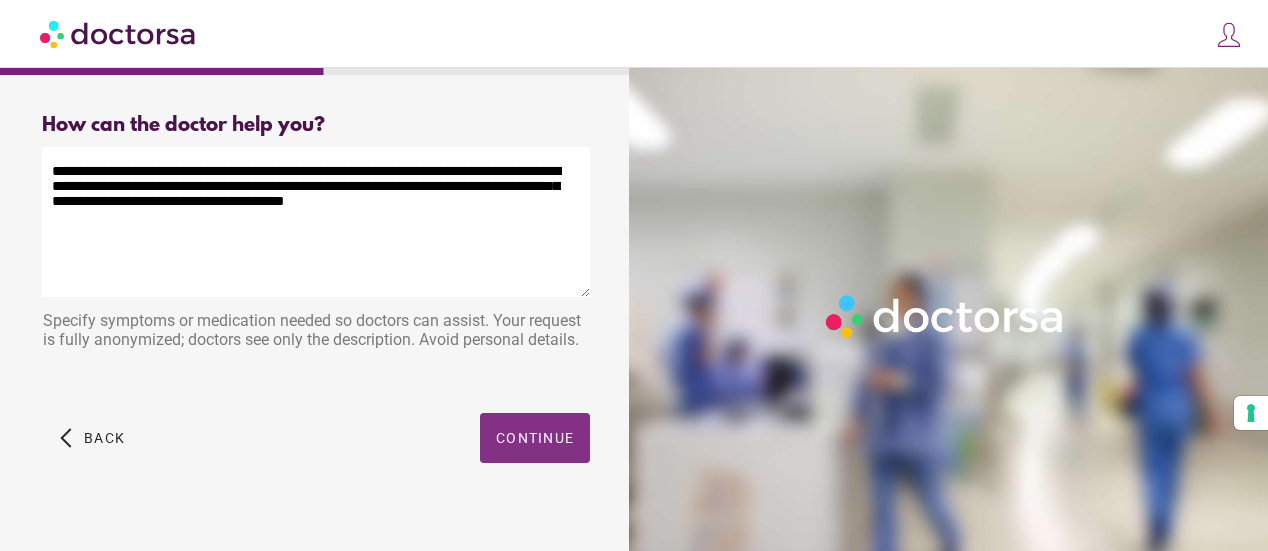 type on "**********" 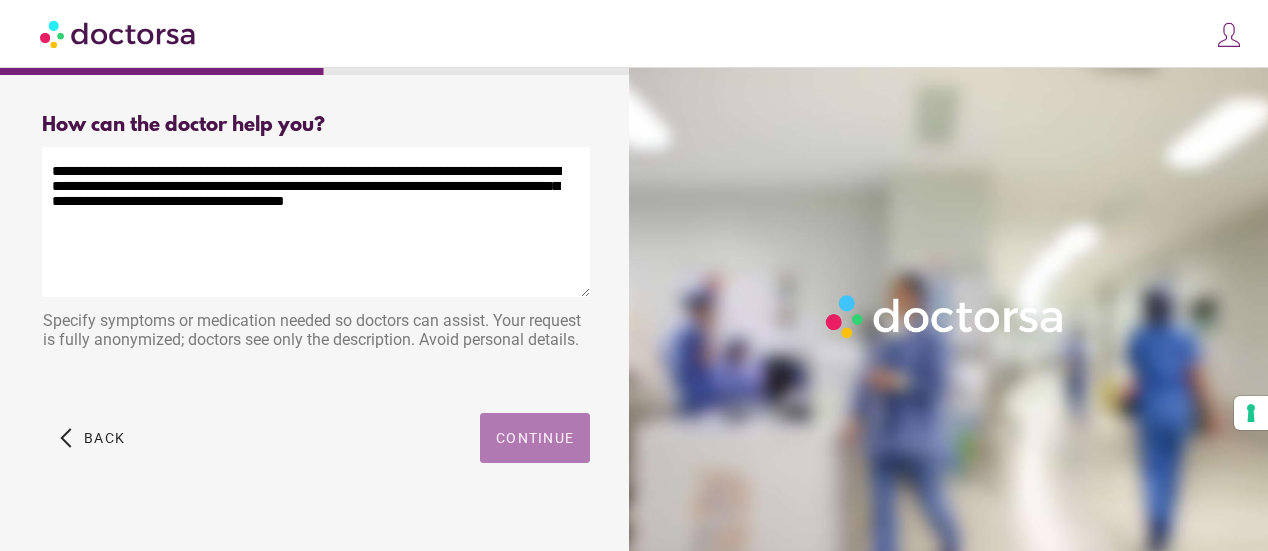 click at bounding box center (535, 438) 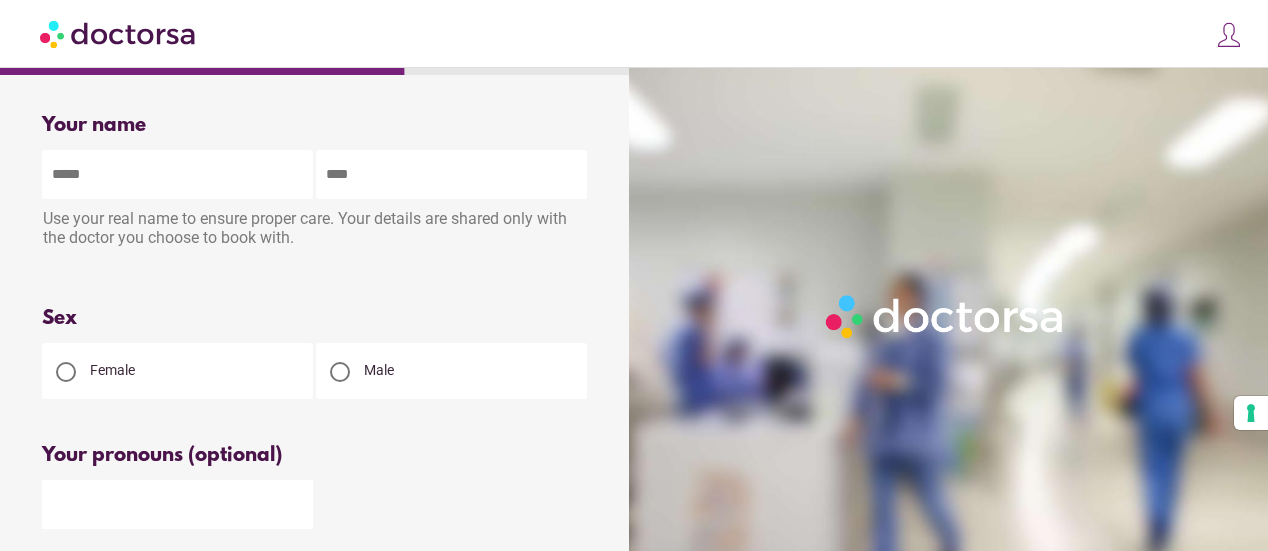click at bounding box center [177, 174] 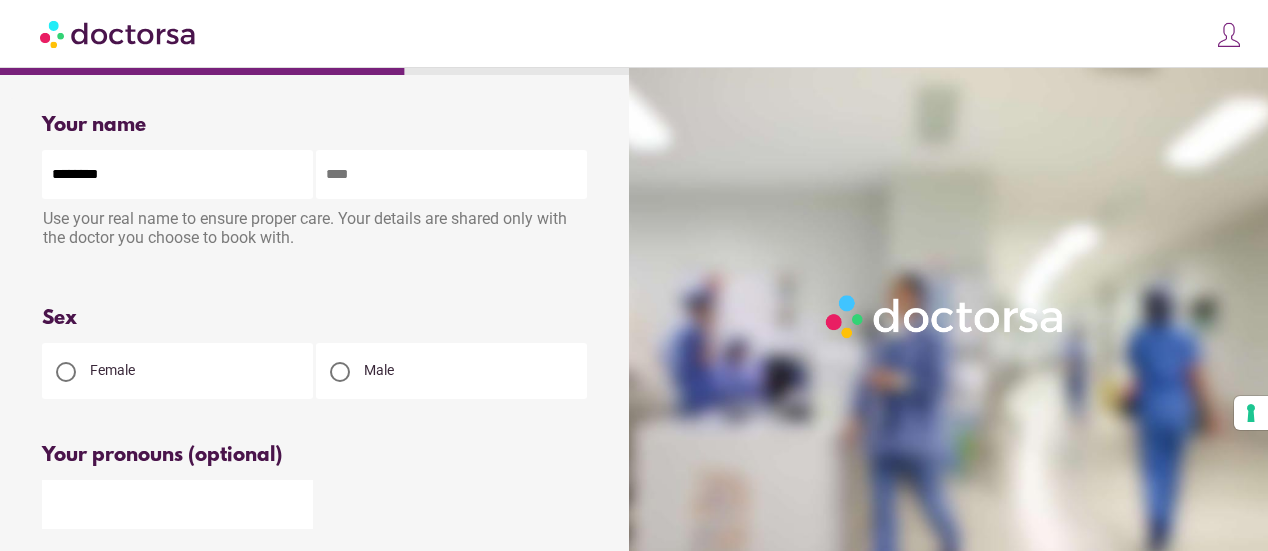 type on "********" 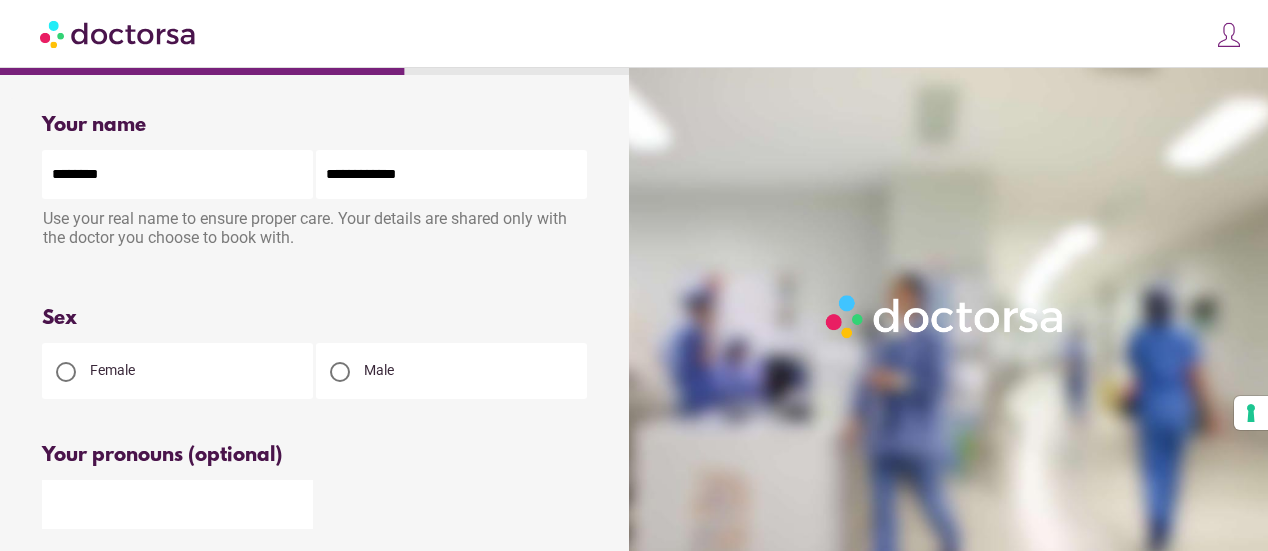 type on "**********" 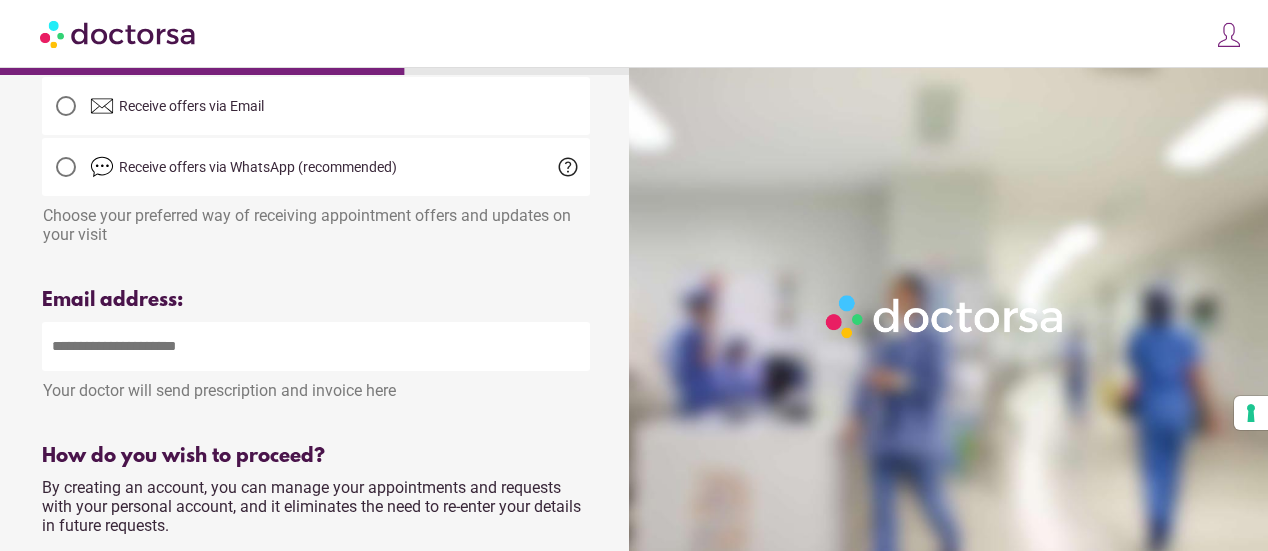 scroll, scrollTop: 560, scrollLeft: 0, axis: vertical 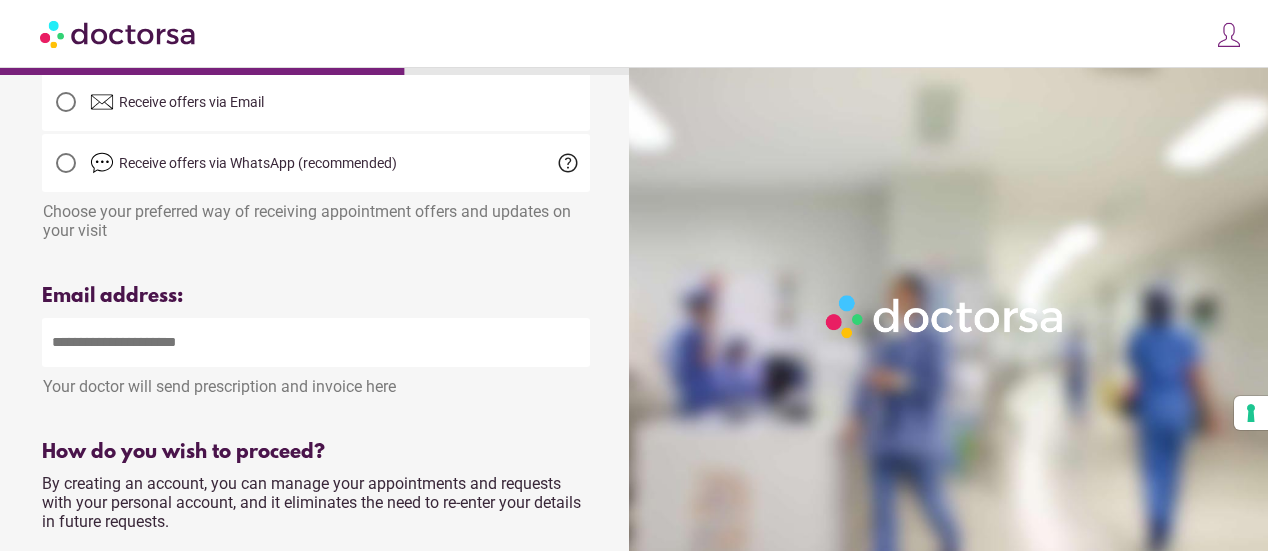 click at bounding box center (316, 342) 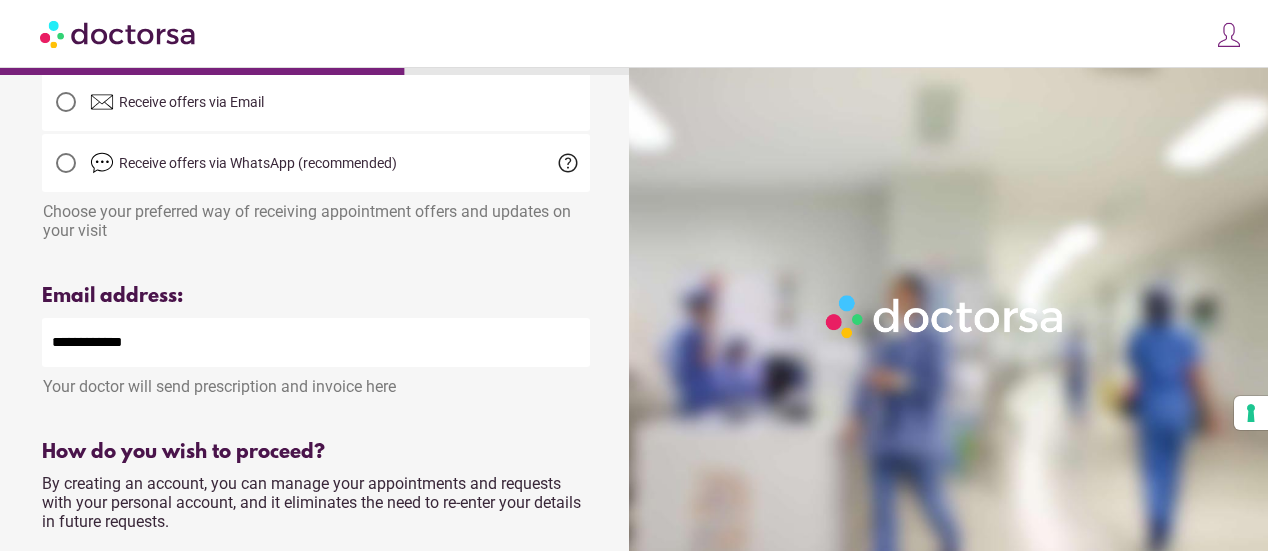 type on "**********" 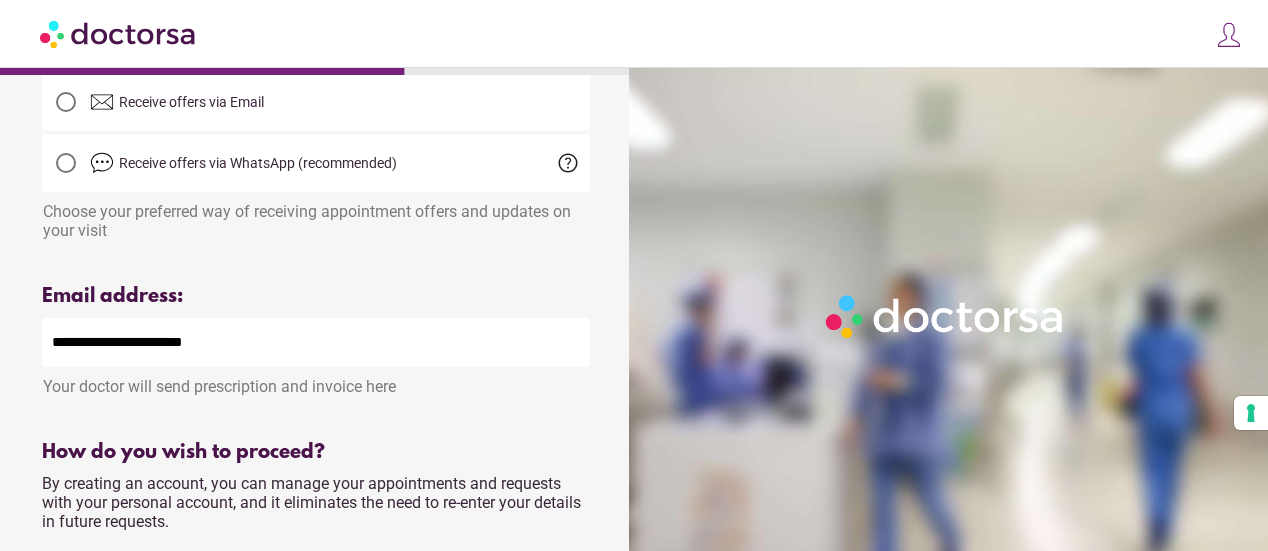 click on "**********" at bounding box center [316, 342] 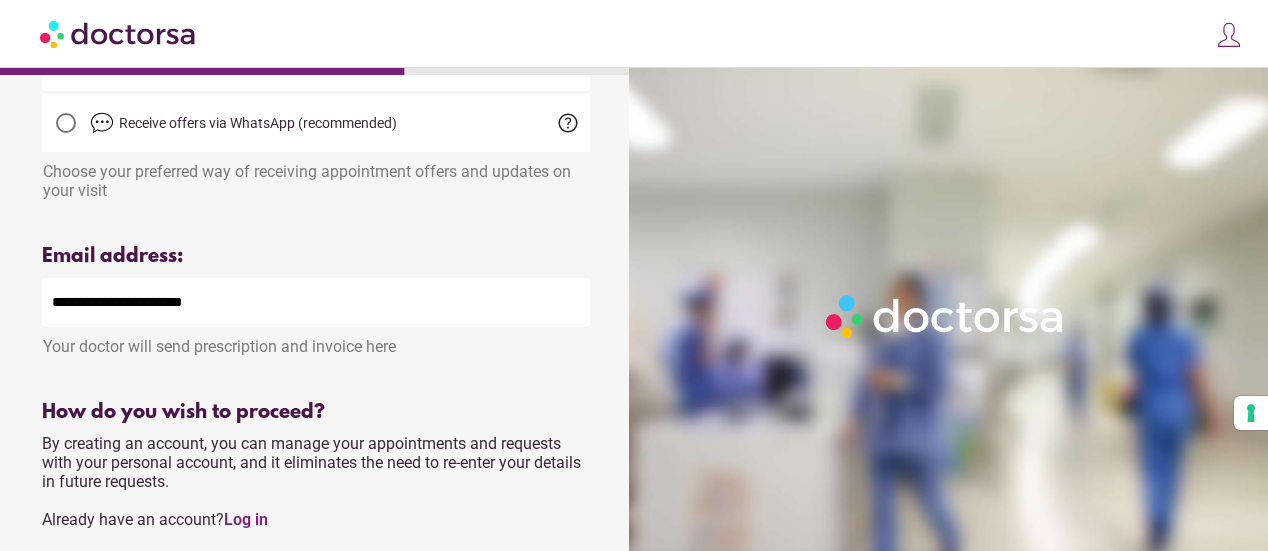 click on "Your name
Patient's name
[FIRST]
[LAST]
Use your real name to ensure proper care. Your details are shared only with the doctor you choose to book with.
Please enter your first and last name
Please enter patient's first and last name
Sex
Male" at bounding box center [316, 192] 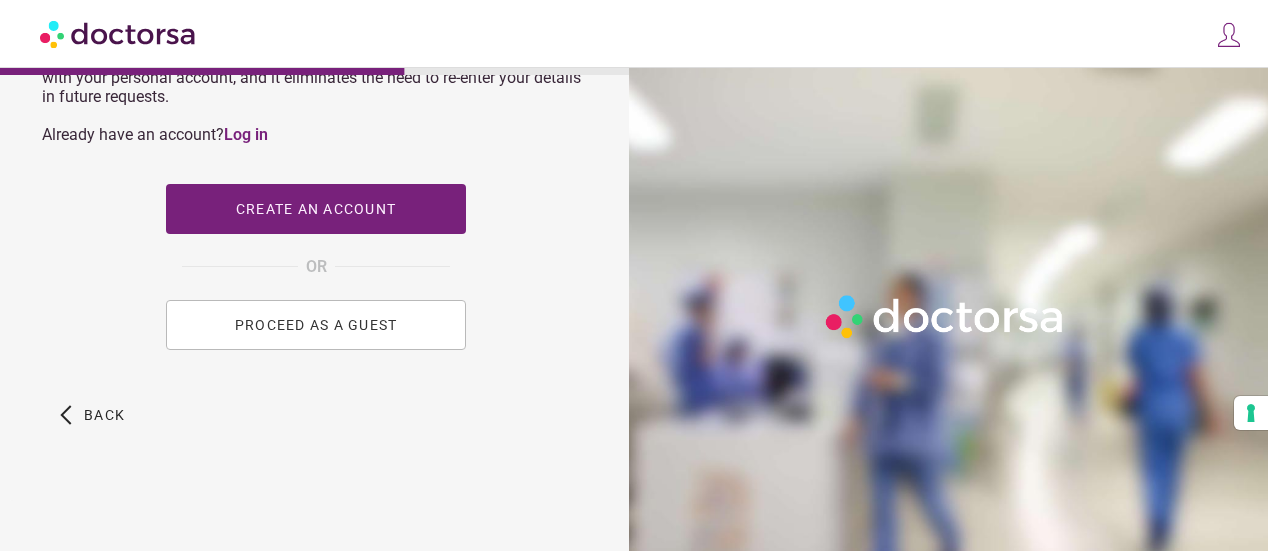 scroll, scrollTop: 996, scrollLeft: 0, axis: vertical 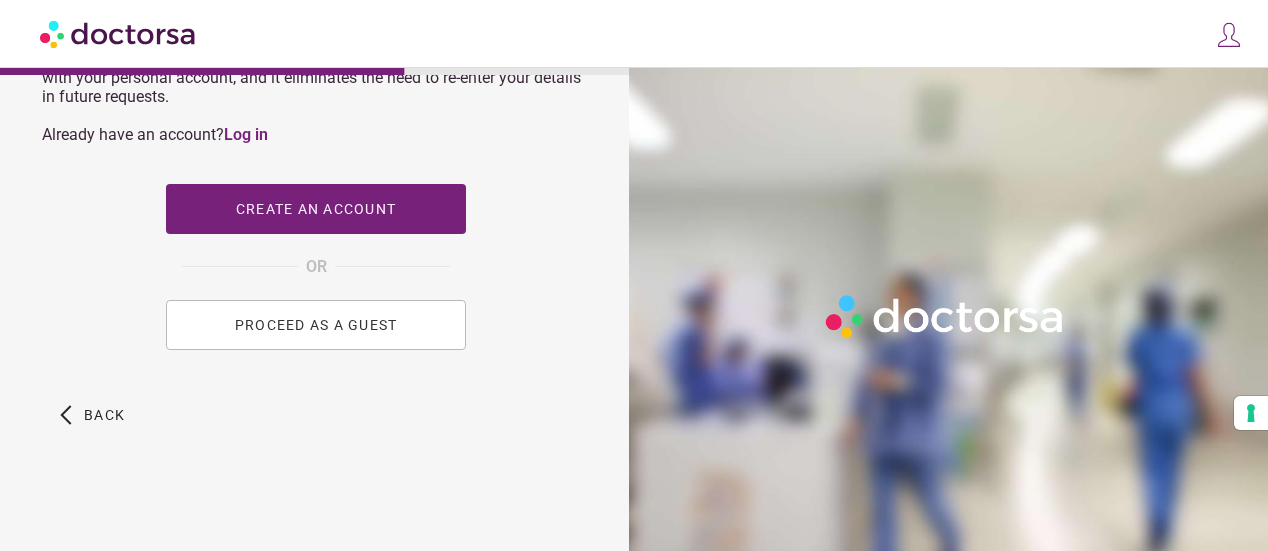 click on "PROCEED AS A GUEST" at bounding box center (316, 325) 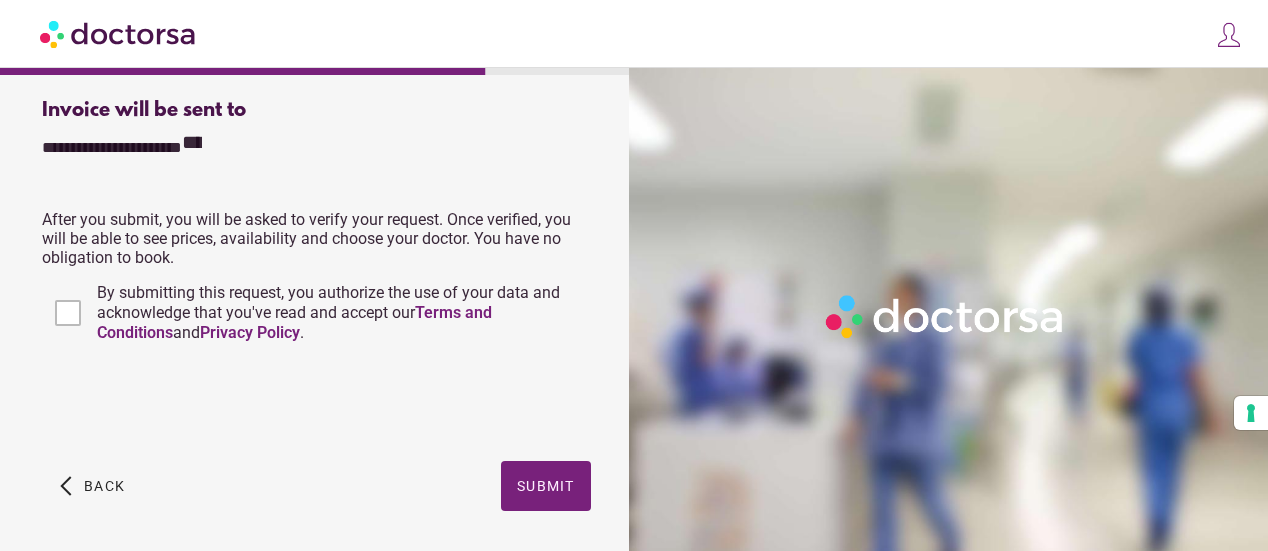 scroll, scrollTop: 600, scrollLeft: 0, axis: vertical 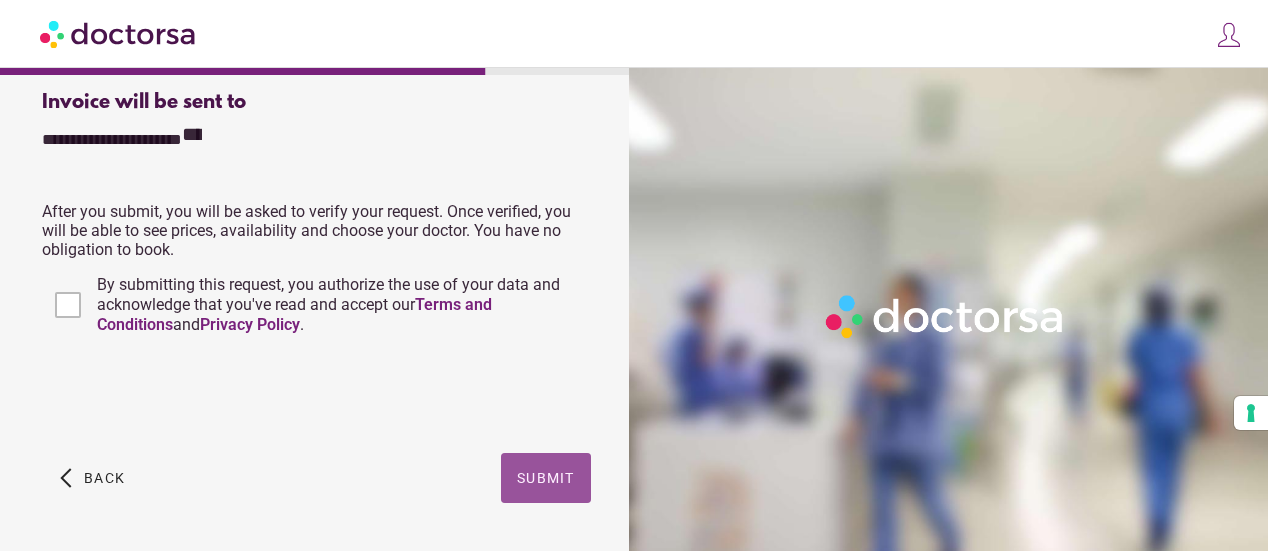 click on "Submit" at bounding box center (546, 478) 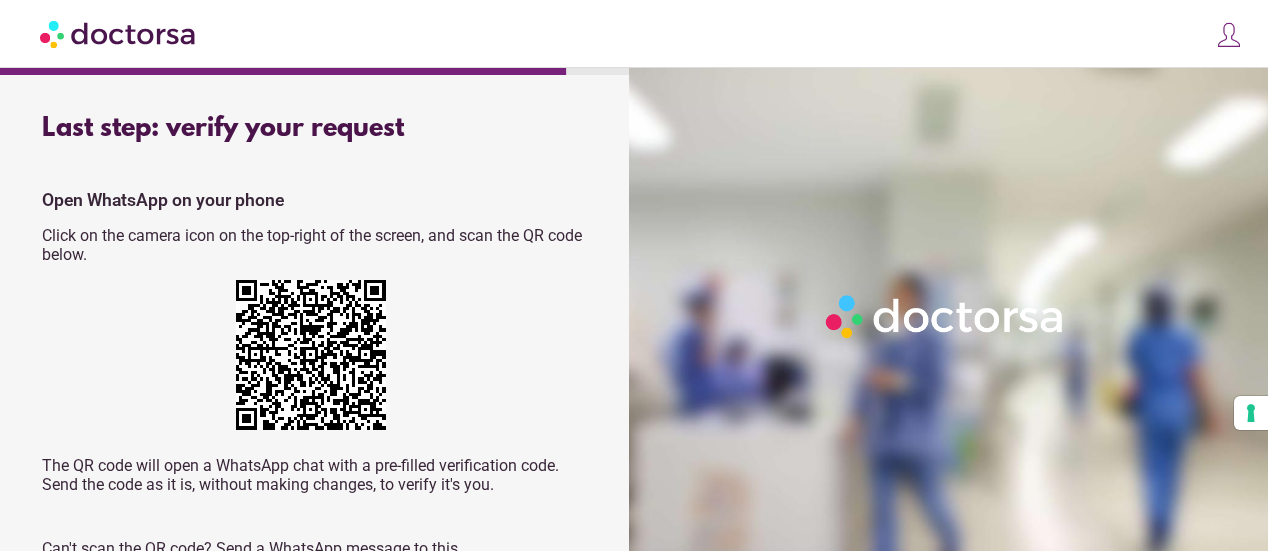 scroll, scrollTop: 0, scrollLeft: 0, axis: both 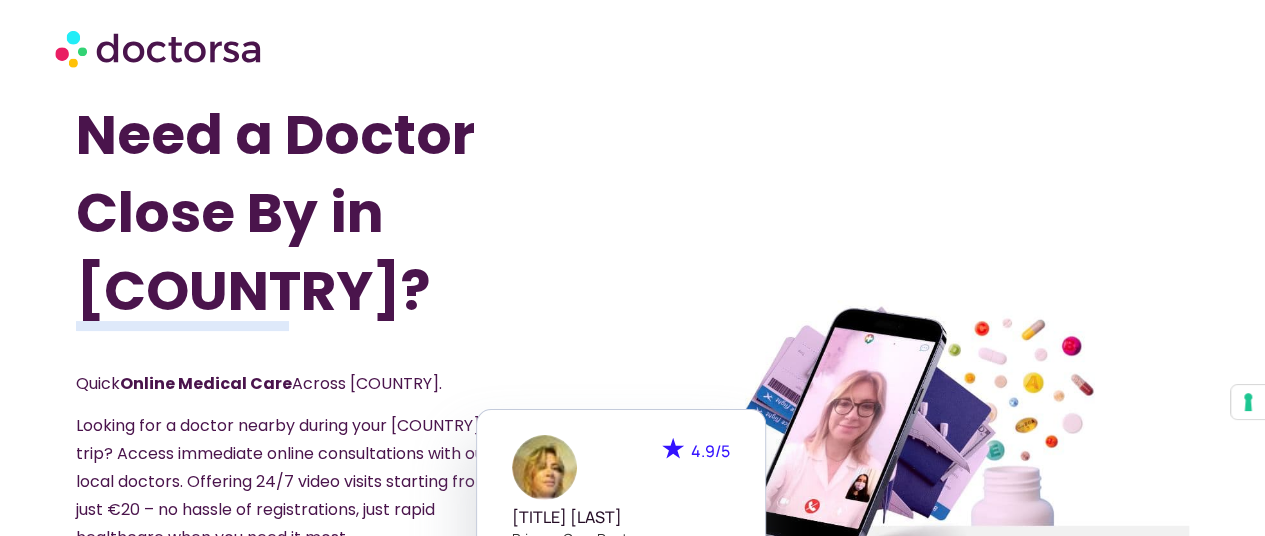 click on "Need a Doctor Close By in Germany?
Quick  Online Medical Care  Across Germany.
Looking for a doctor nearby during your Germany trip? Access immediate online consultations with our local doctors. Offering 24/7 video visits starting from just €20 – no hassle of registrations, just rapid healthcare when you need it most.
Consult a Doctor Now" at bounding box center [354, 442] 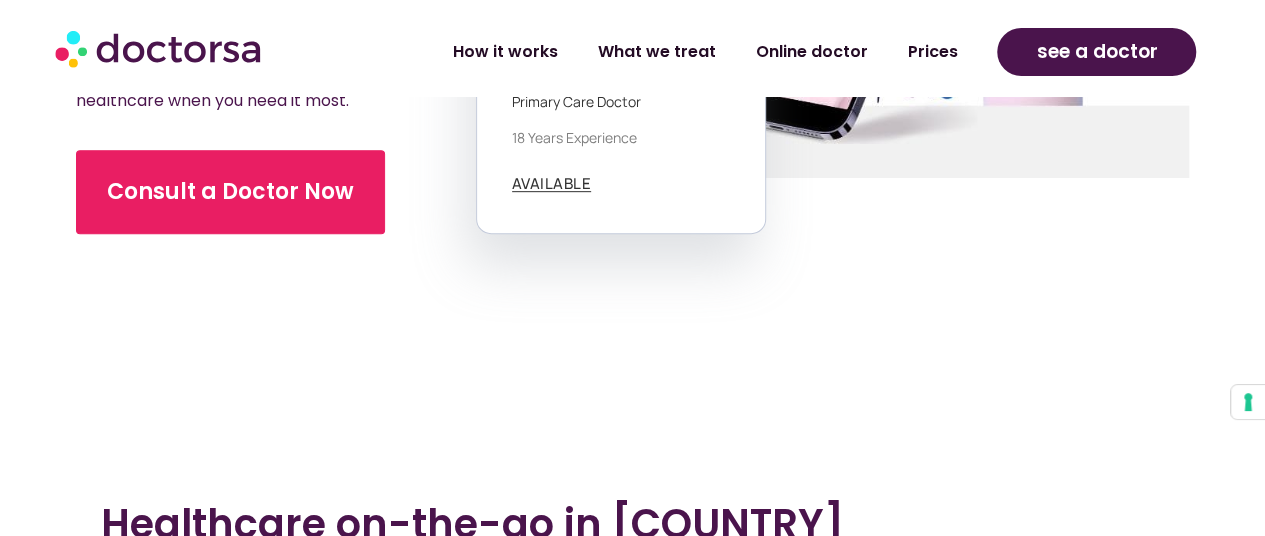 scroll, scrollTop: 440, scrollLeft: 0, axis: vertical 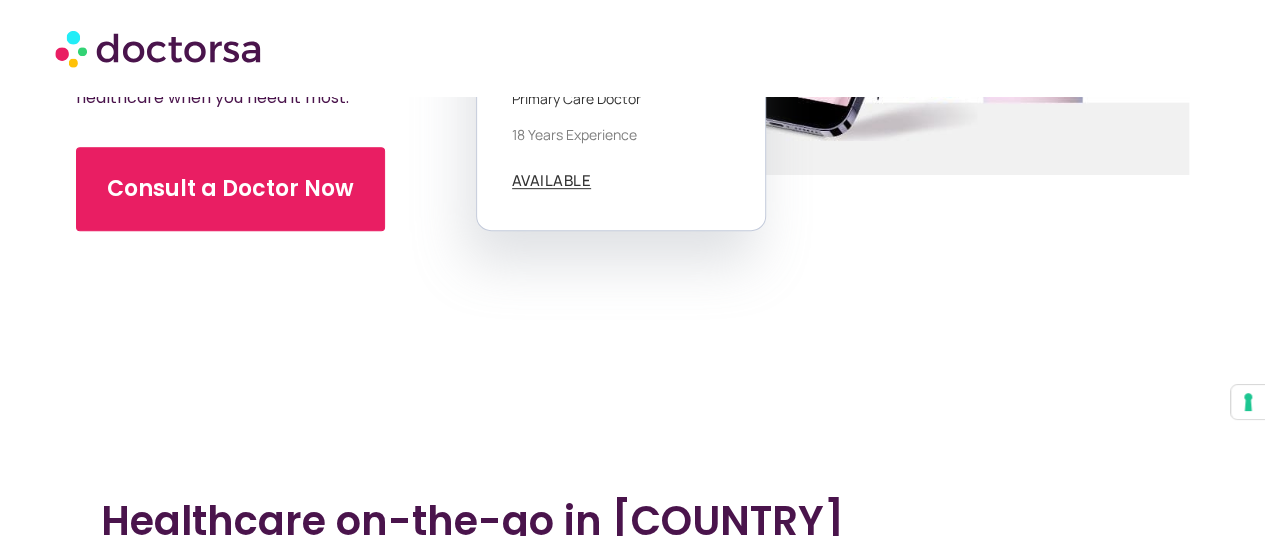 click at bounding box center [911, 3] 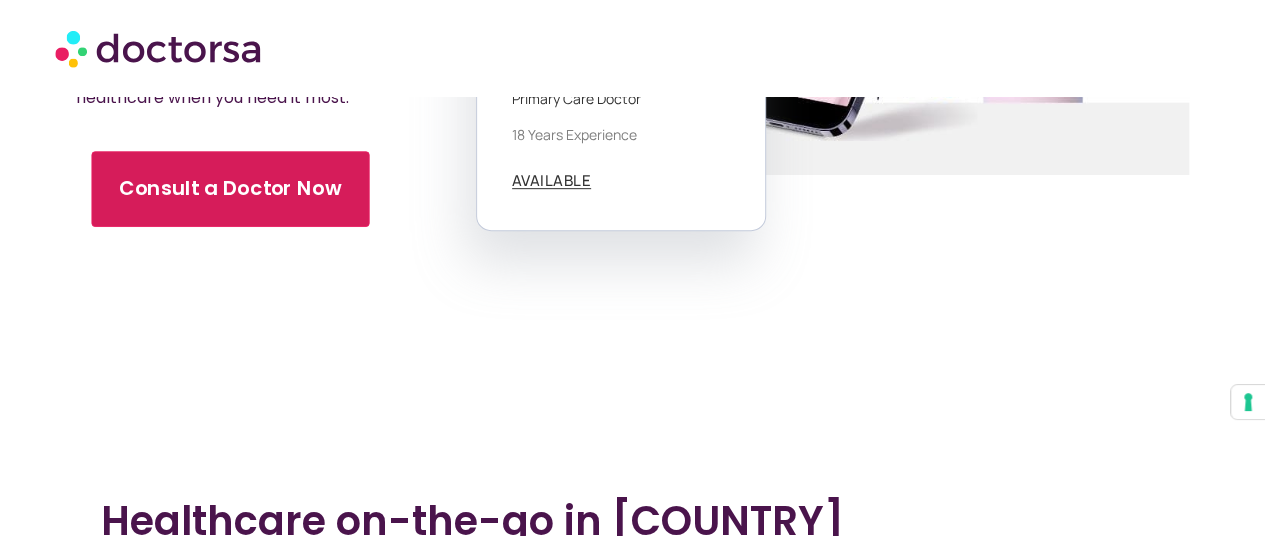 click on "Consult a Doctor Now" at bounding box center (230, 188) 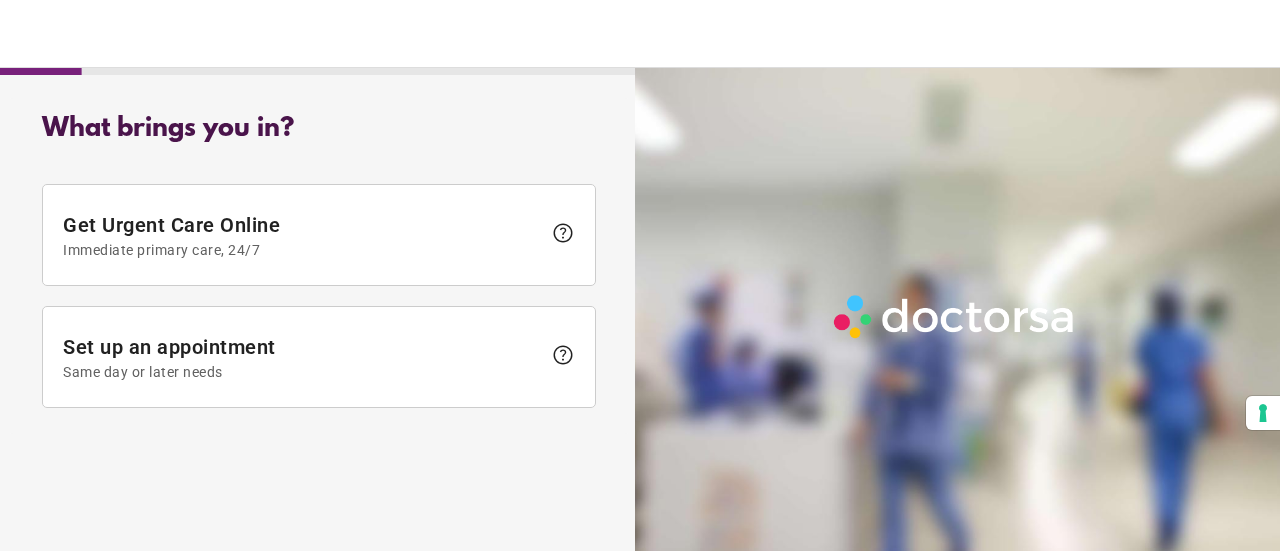 scroll, scrollTop: 0, scrollLeft: 0, axis: both 